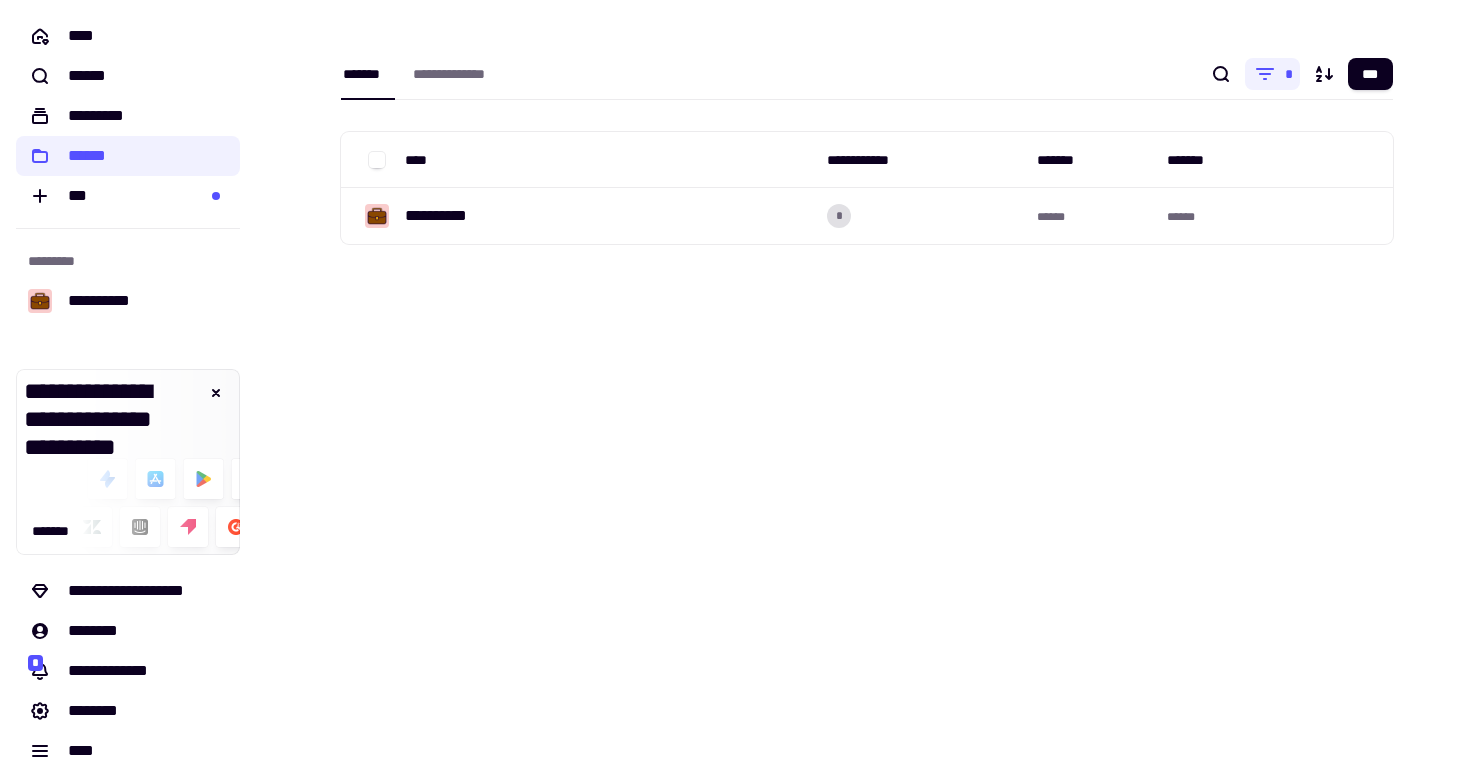 scroll, scrollTop: 0, scrollLeft: 0, axis: both 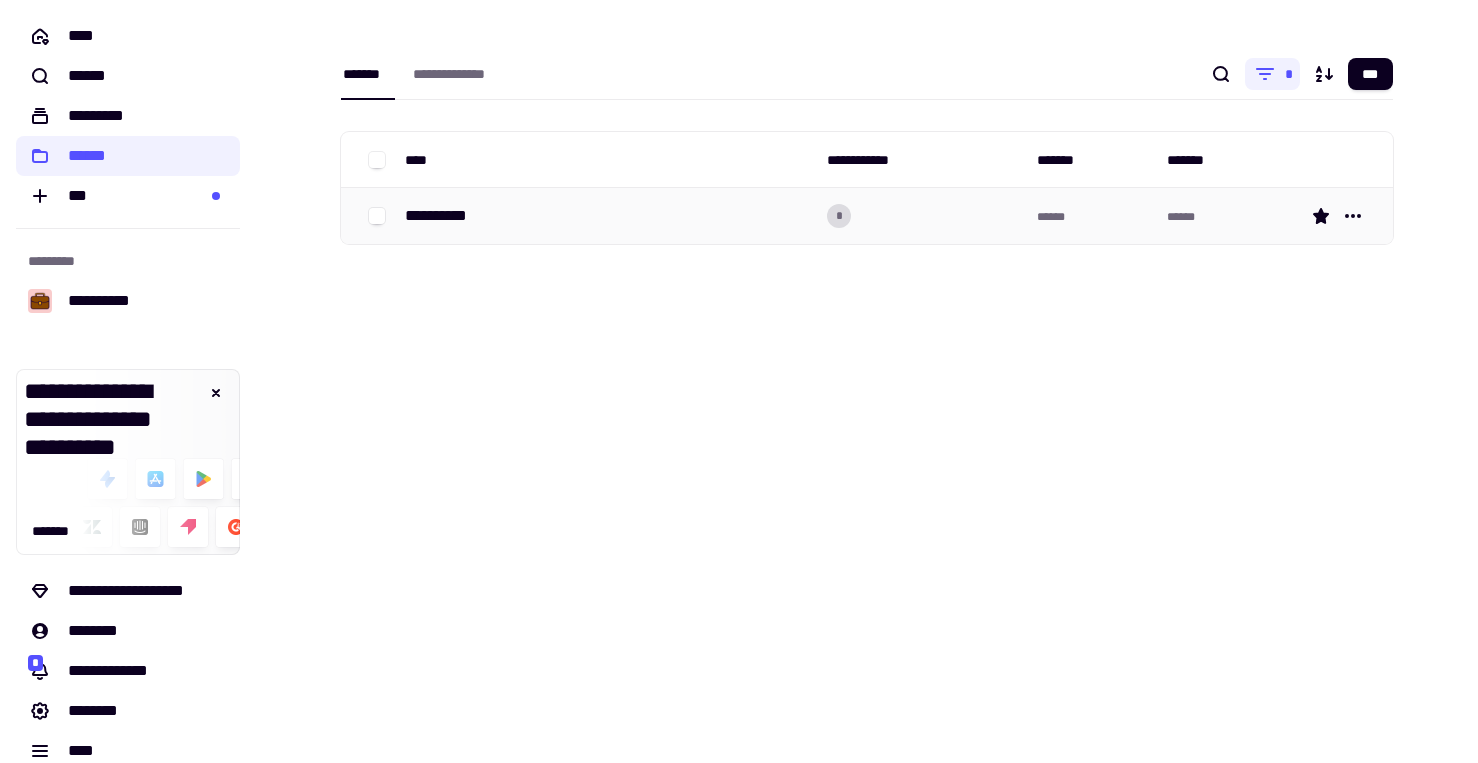 click on "**********" at bounding box center (444, 216) 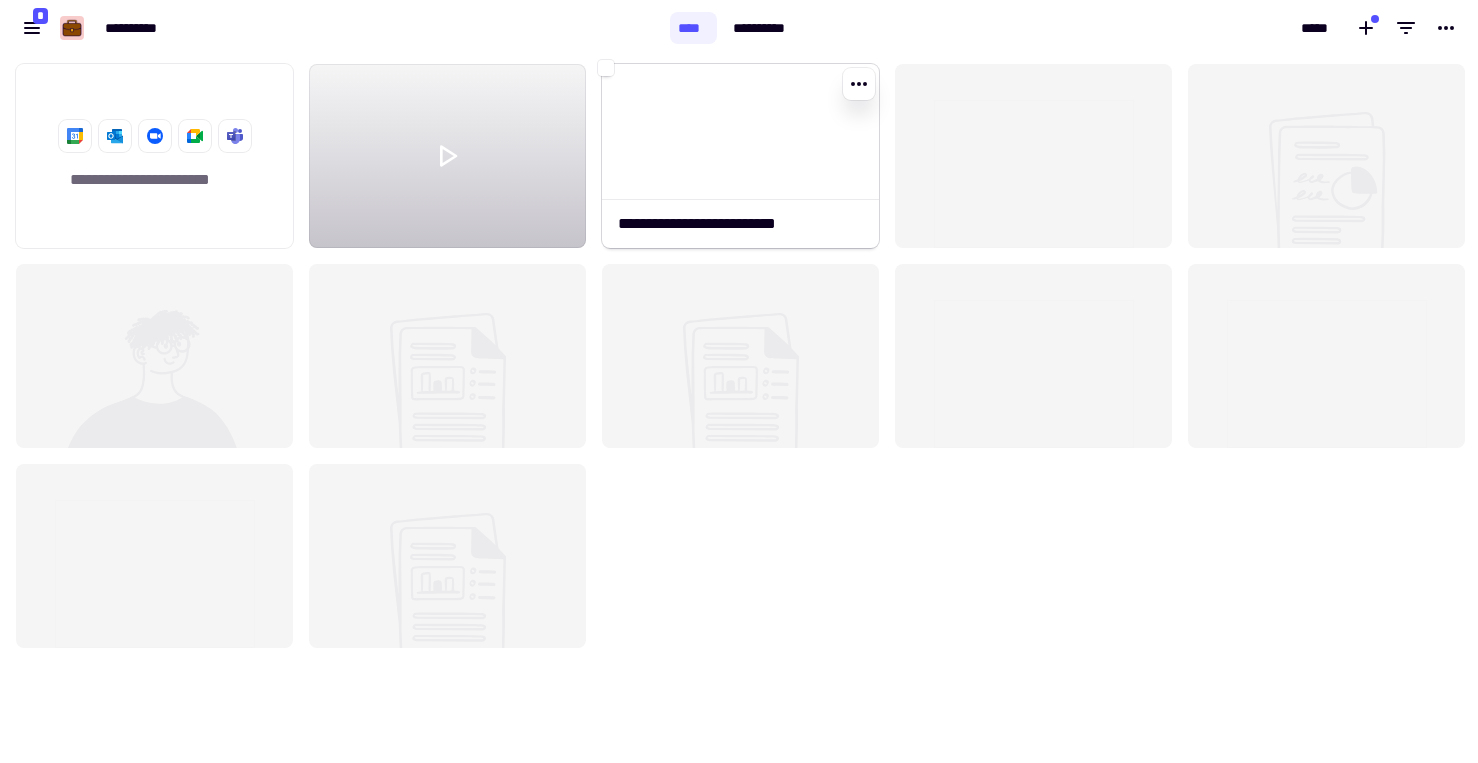 scroll, scrollTop: 16, scrollLeft: 16, axis: both 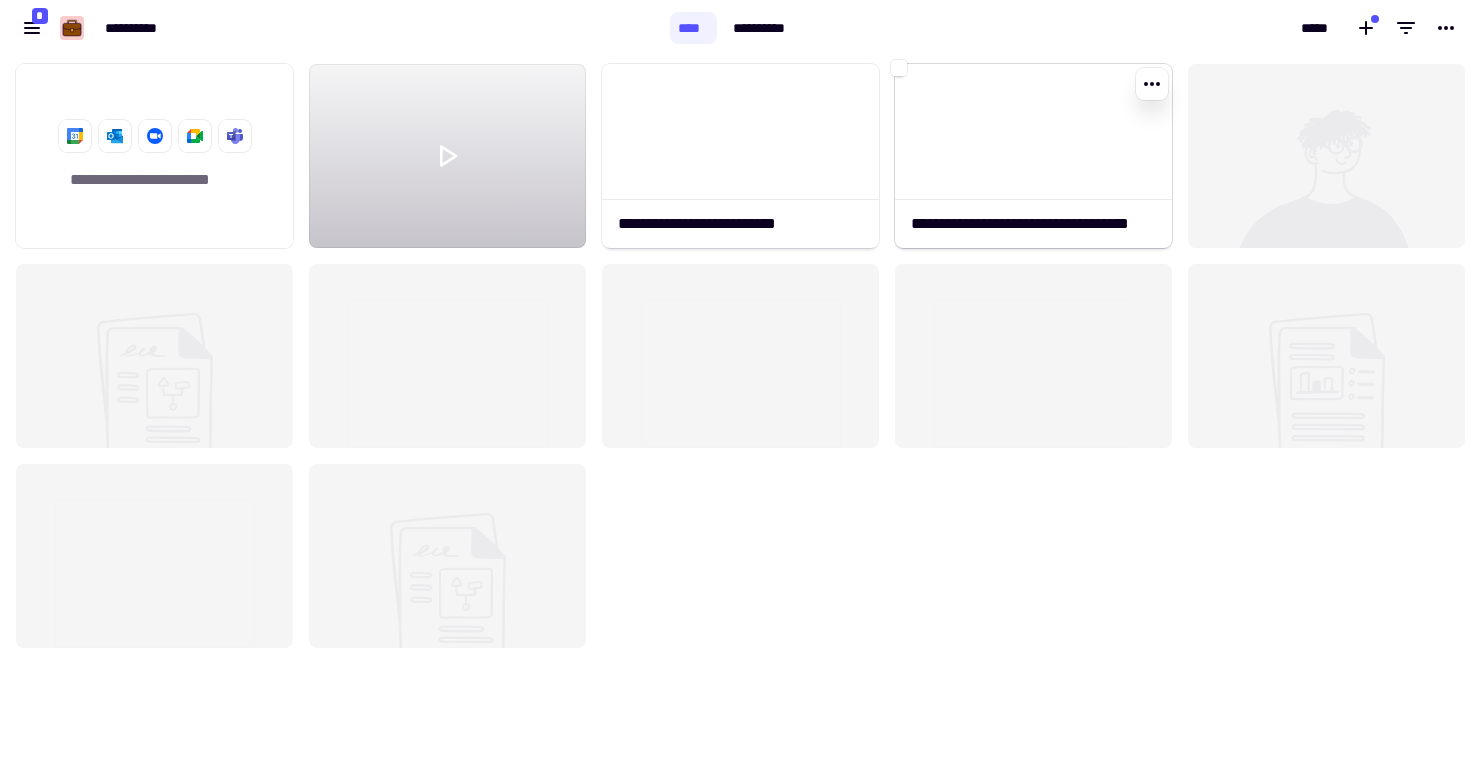click 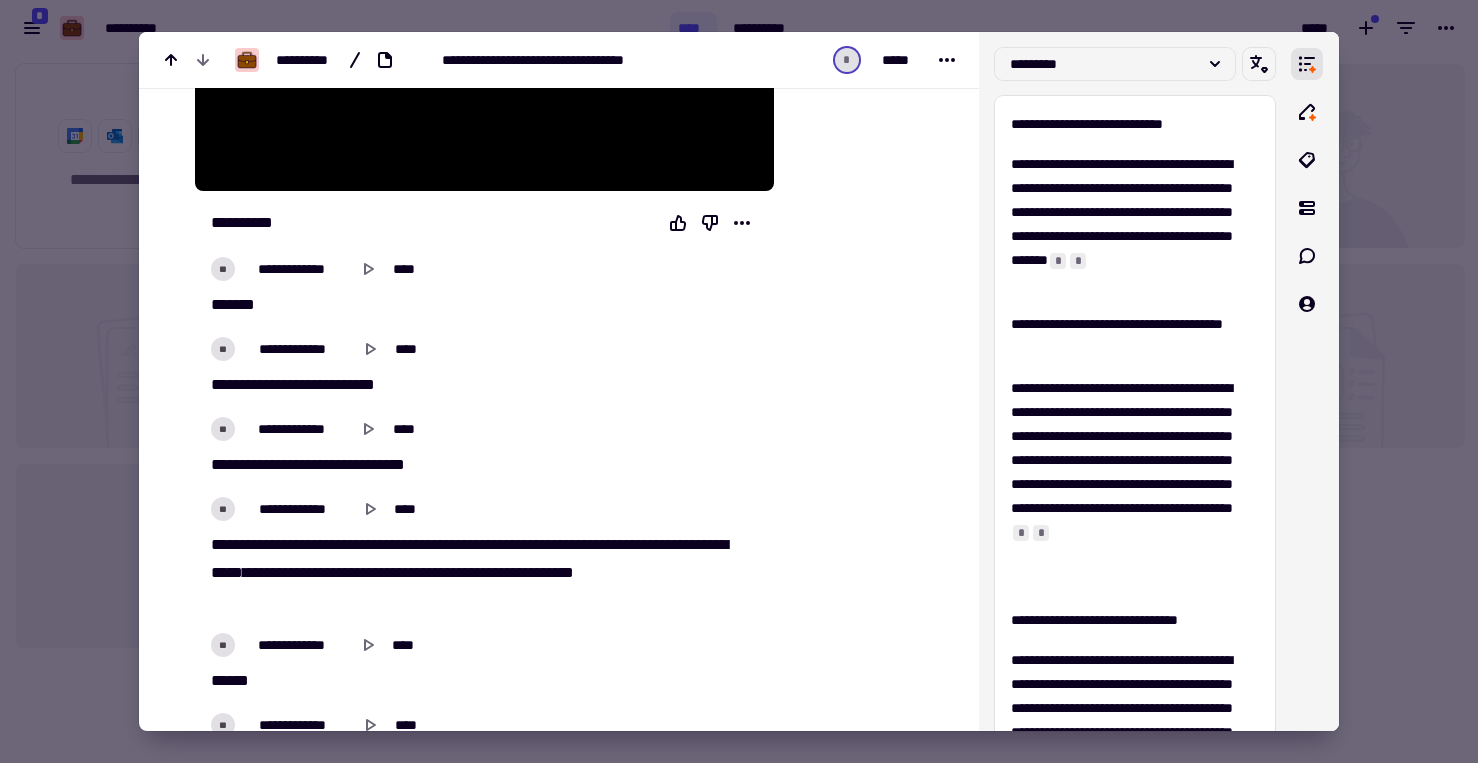 scroll, scrollTop: 395, scrollLeft: 0, axis: vertical 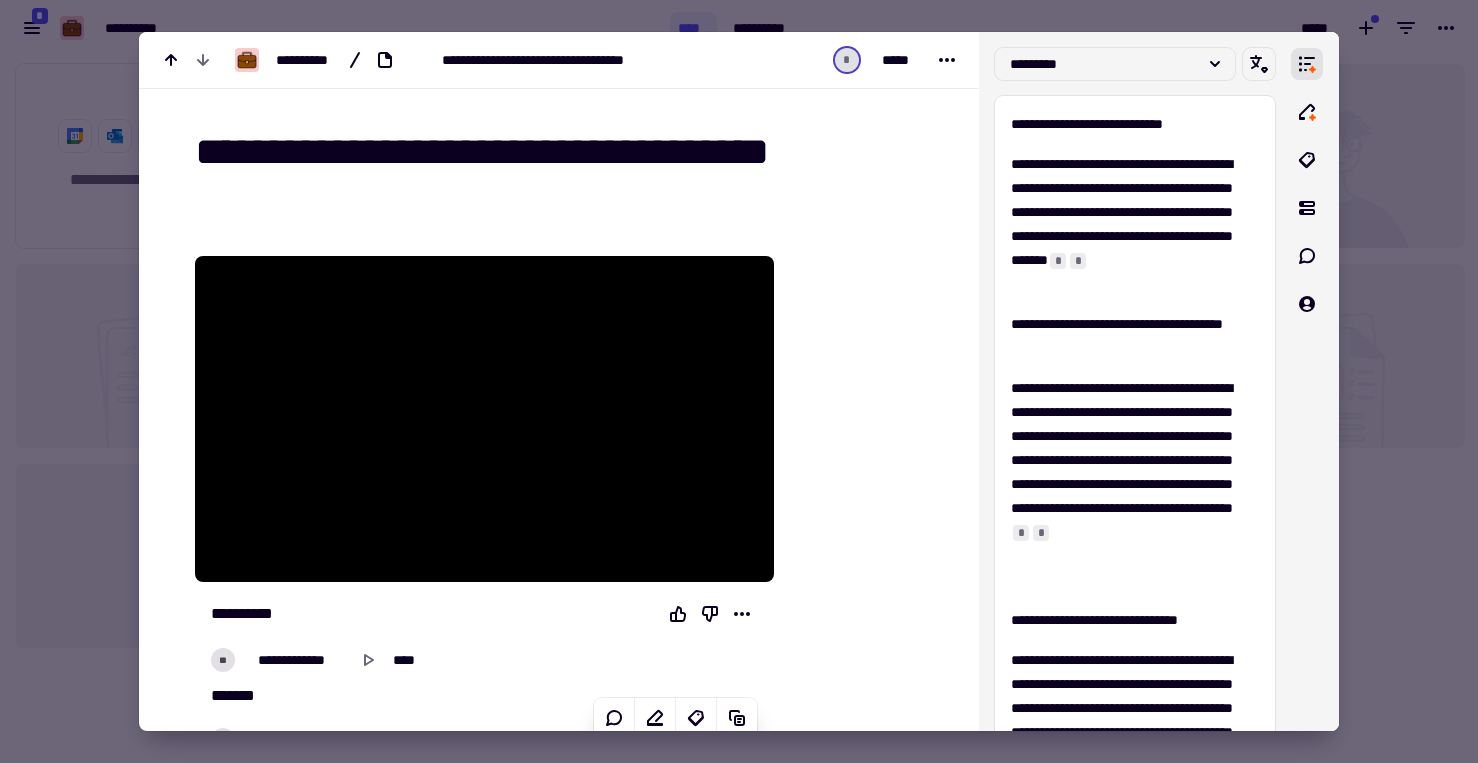 drag, startPoint x: 194, startPoint y: 158, endPoint x: 385, endPoint y: 162, distance: 191.04189 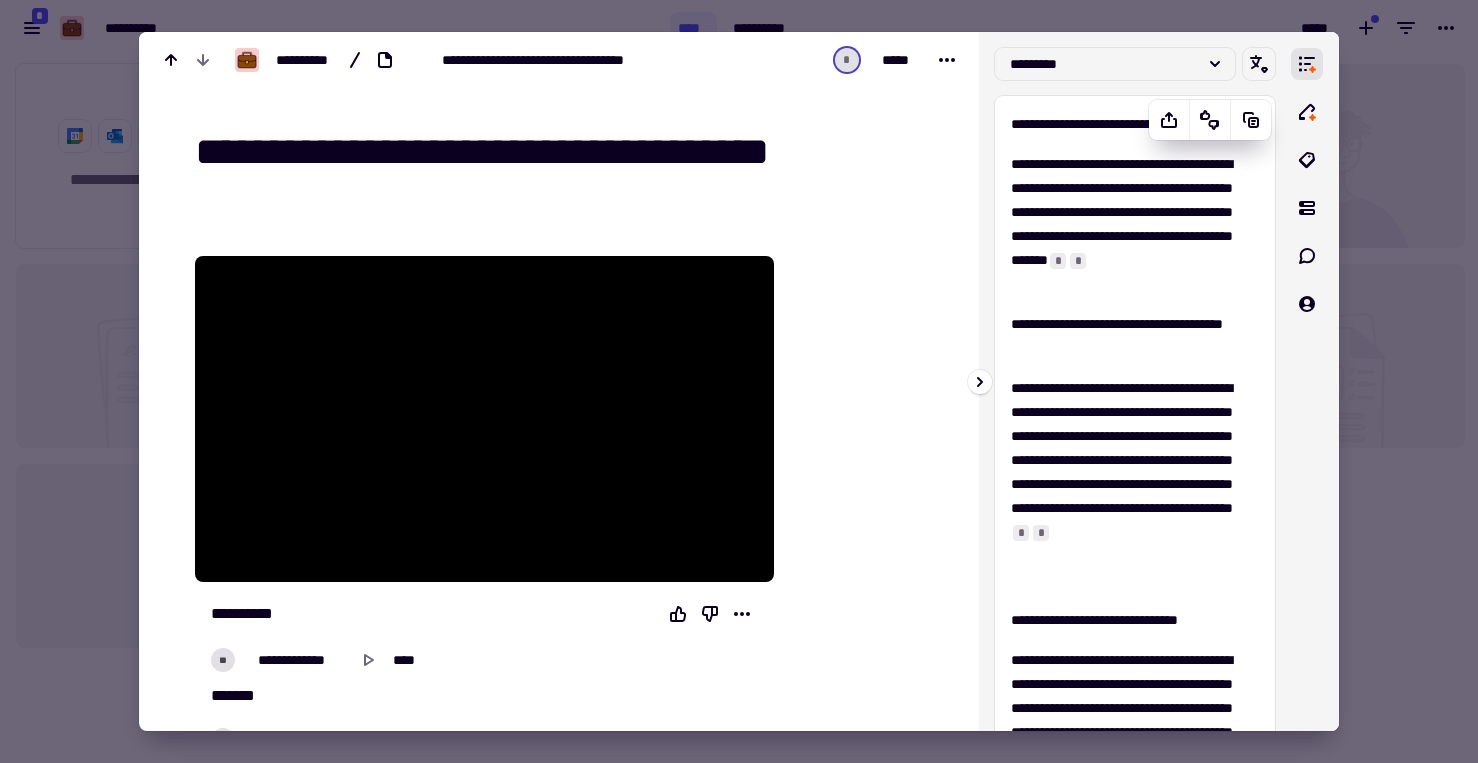 drag, startPoint x: 1044, startPoint y: 121, endPoint x: 1056, endPoint y: 207, distance: 86.833176 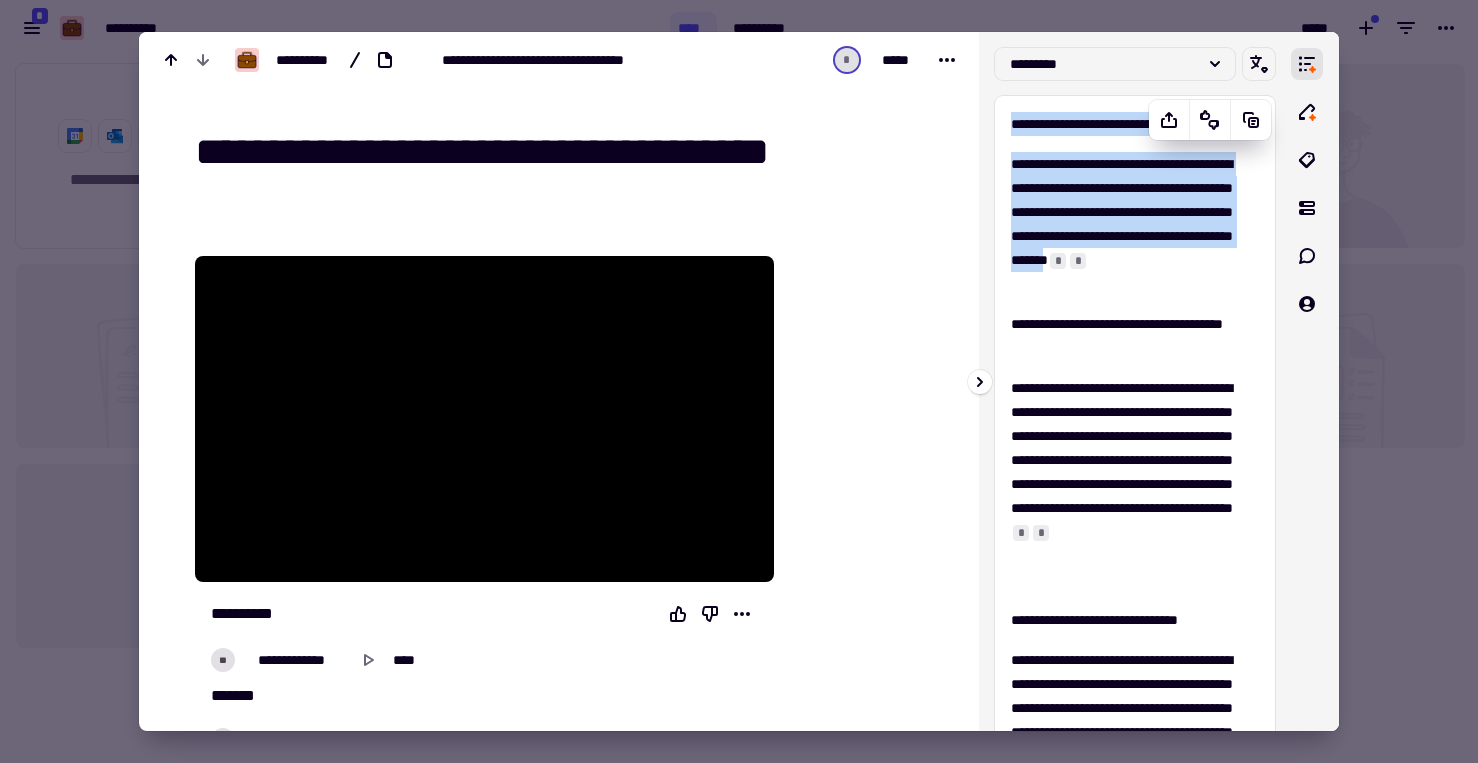 drag, startPoint x: 1117, startPoint y: 287, endPoint x: 1010, endPoint y: 121, distance: 197.49684 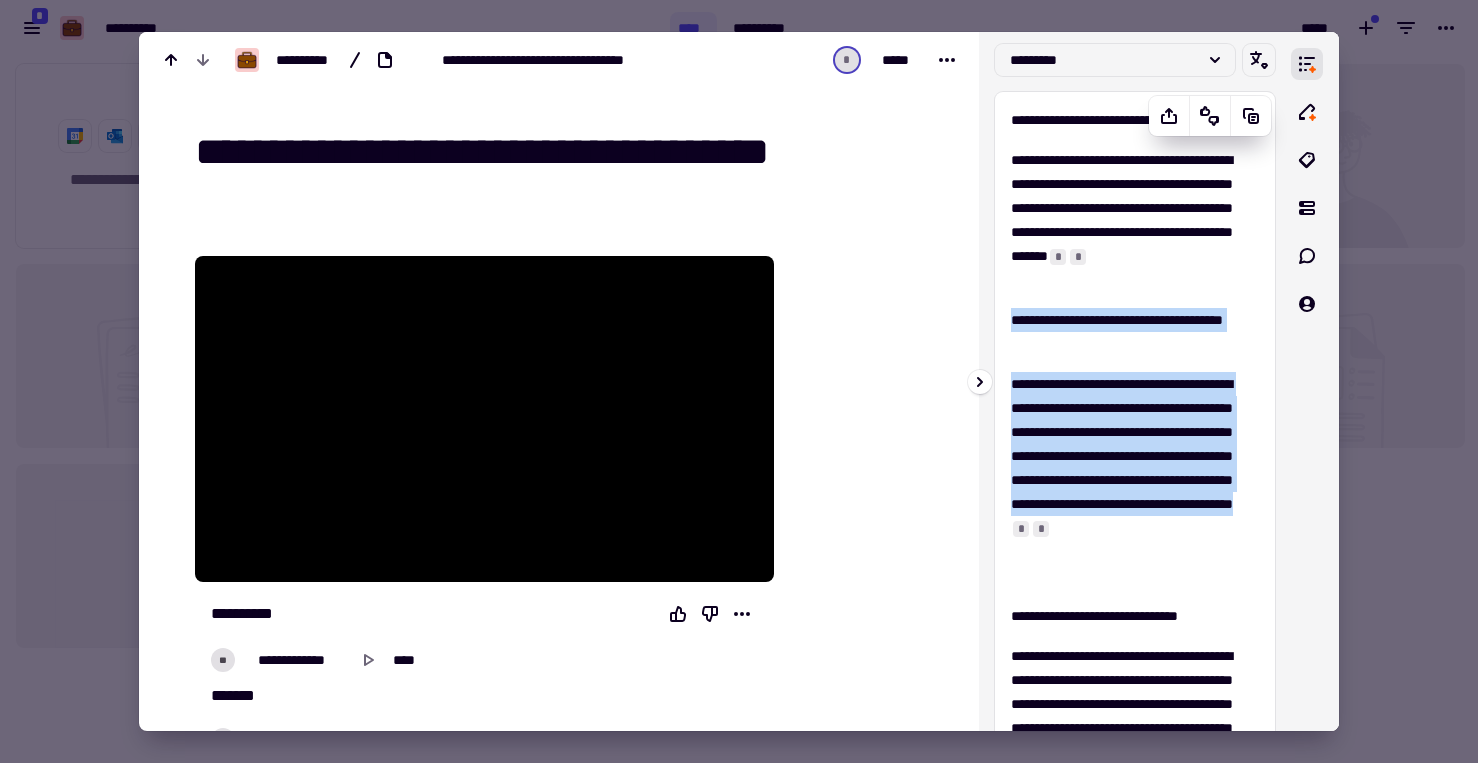 drag, startPoint x: 1212, startPoint y: 556, endPoint x: 1009, endPoint y: 316, distance: 314.339 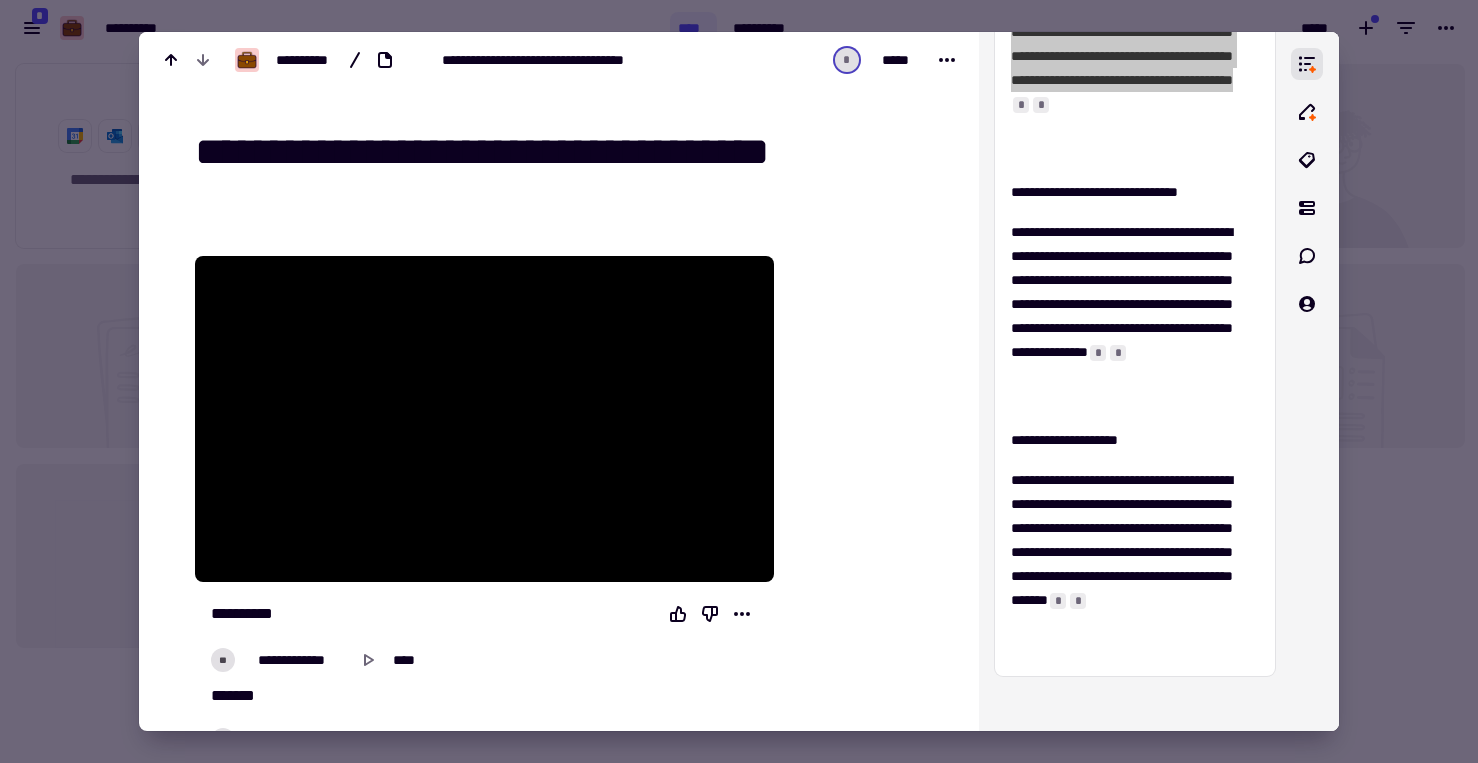 scroll, scrollTop: 421, scrollLeft: 0, axis: vertical 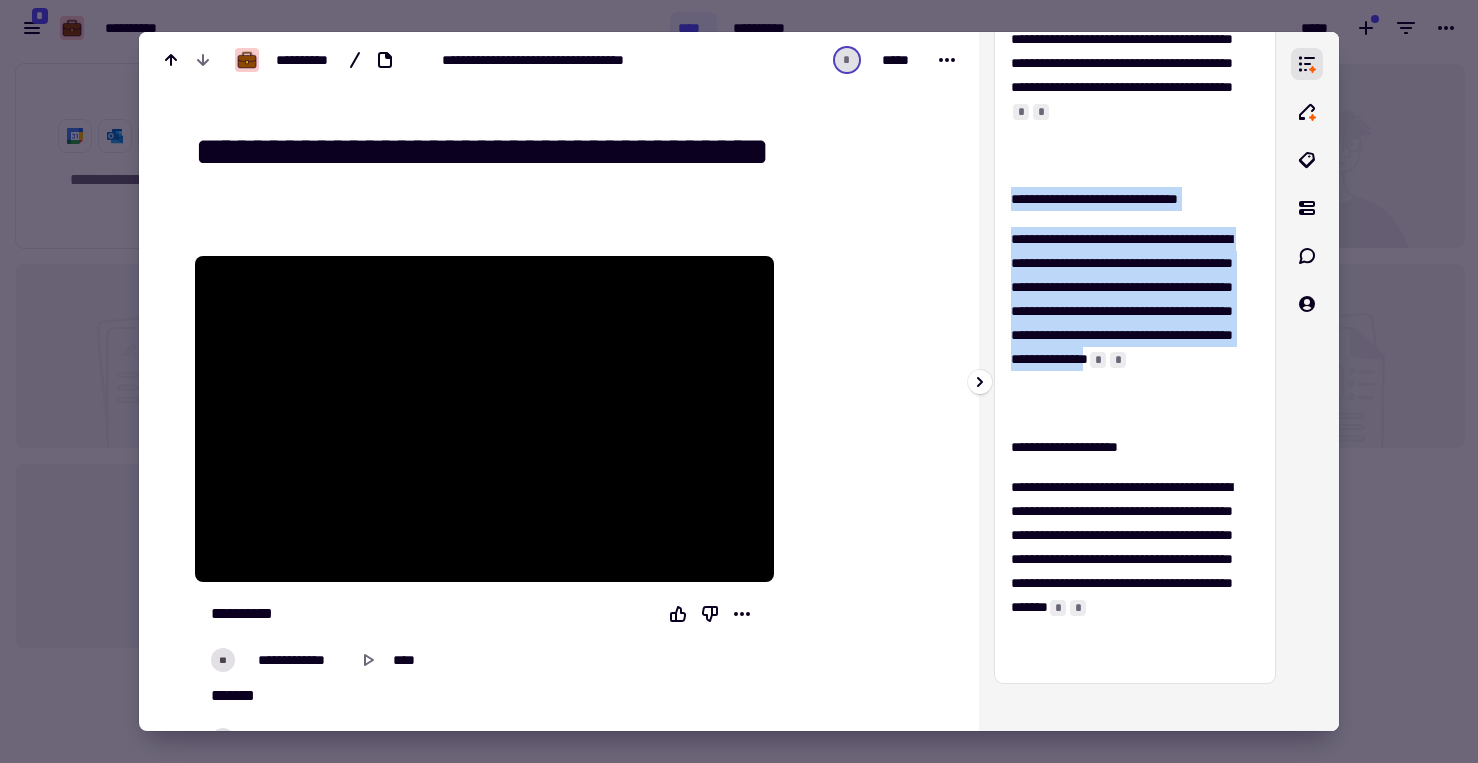 drag, startPoint x: 1048, startPoint y: 409, endPoint x: 1005, endPoint y: 202, distance: 211.41902 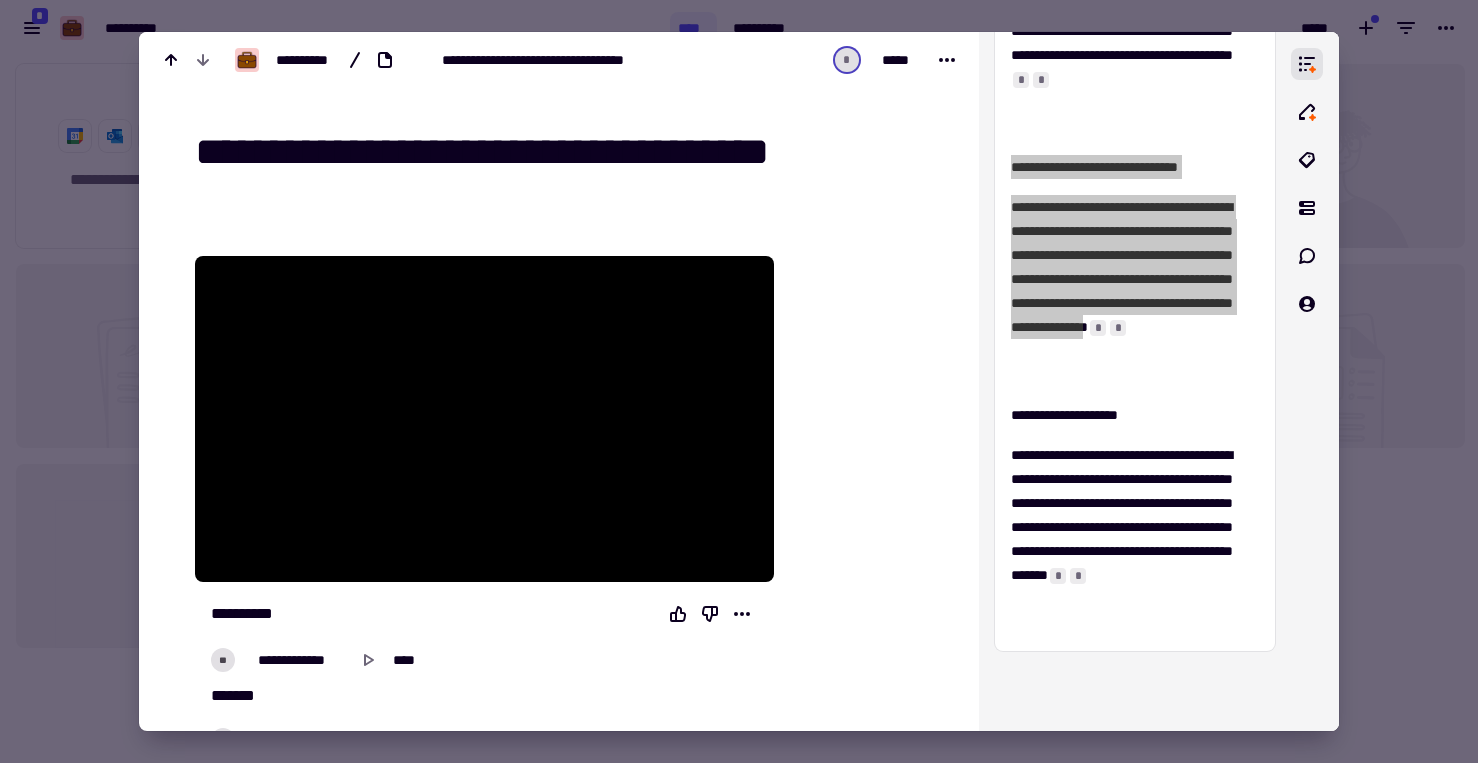 scroll, scrollTop: 521, scrollLeft: 0, axis: vertical 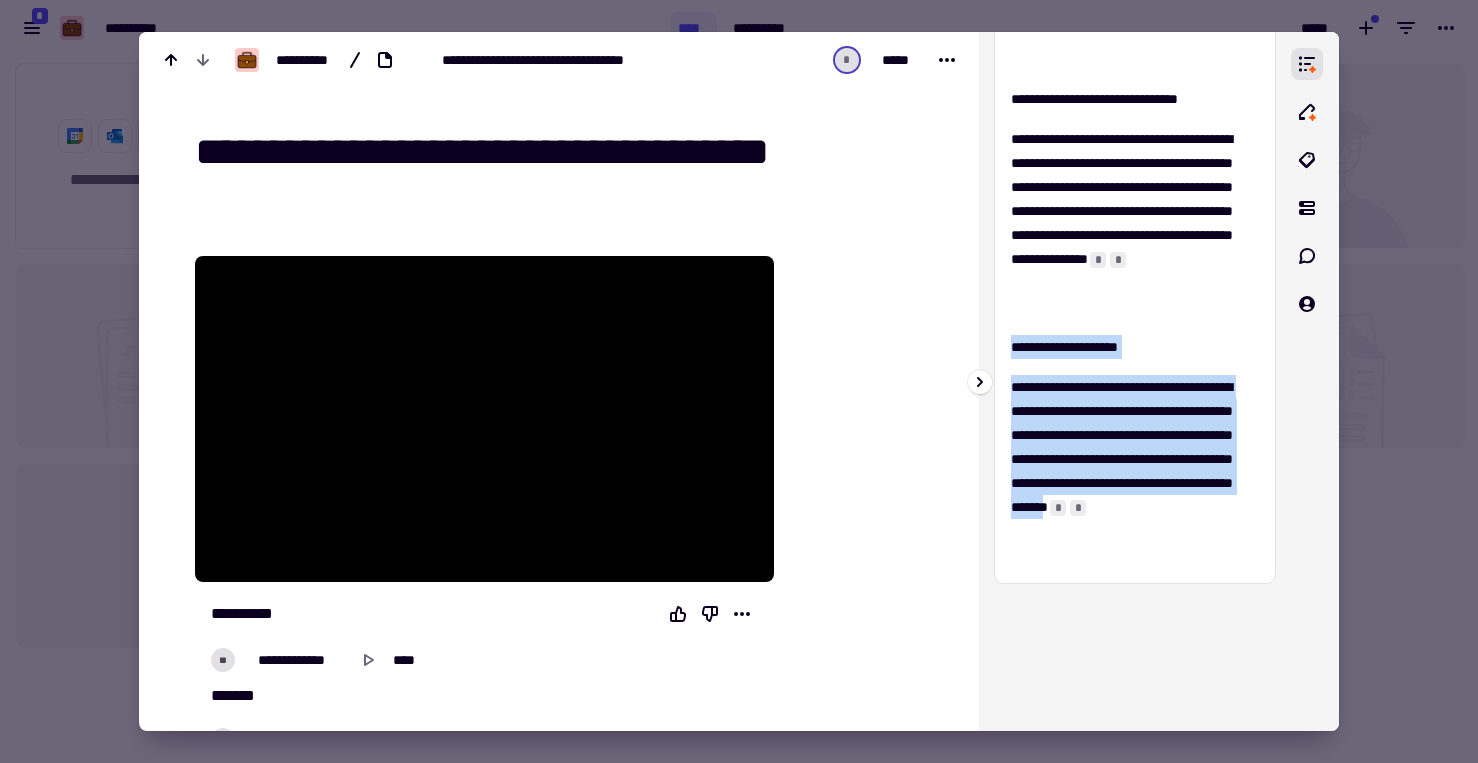 drag, startPoint x: 1152, startPoint y: 560, endPoint x: 1013, endPoint y: 353, distance: 249.33913 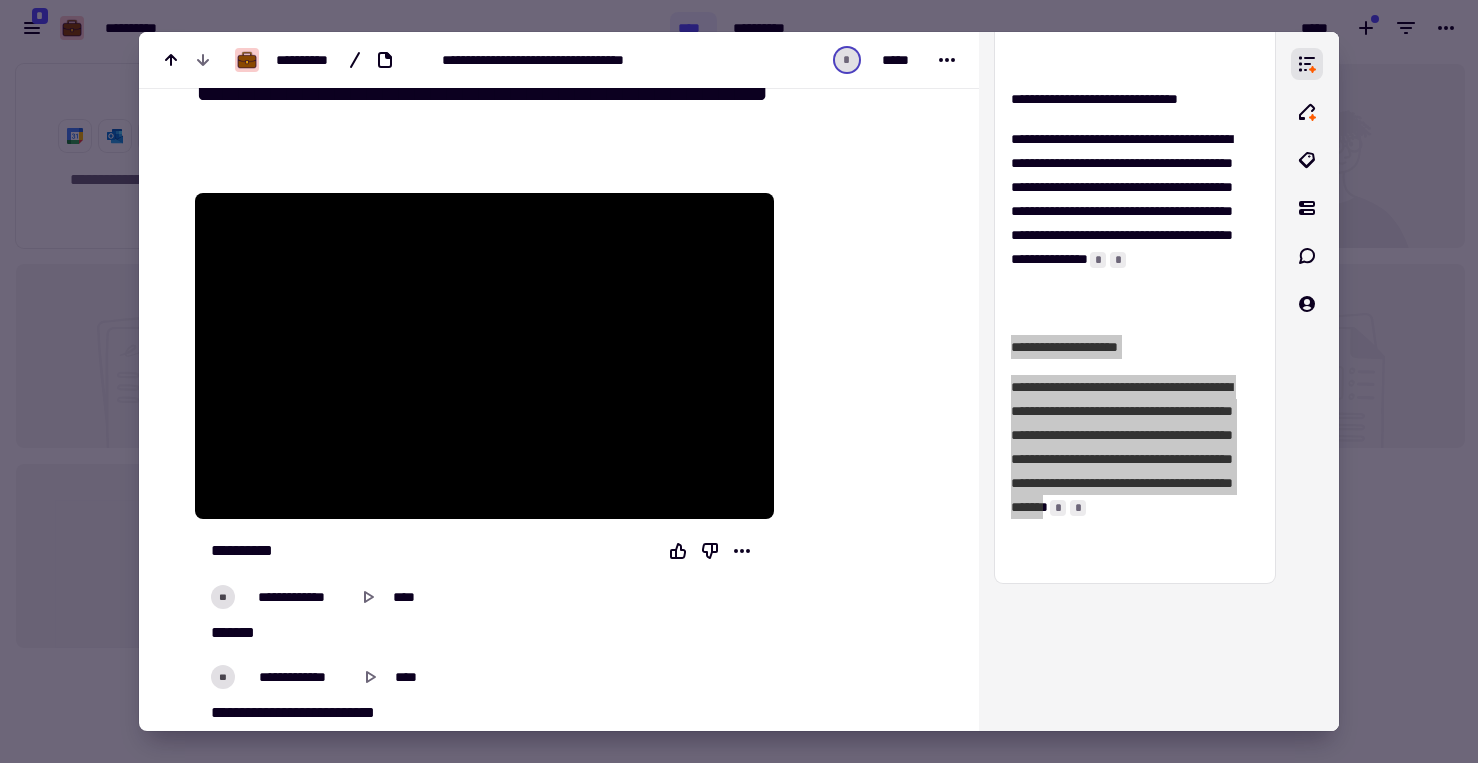 scroll, scrollTop: 75, scrollLeft: 0, axis: vertical 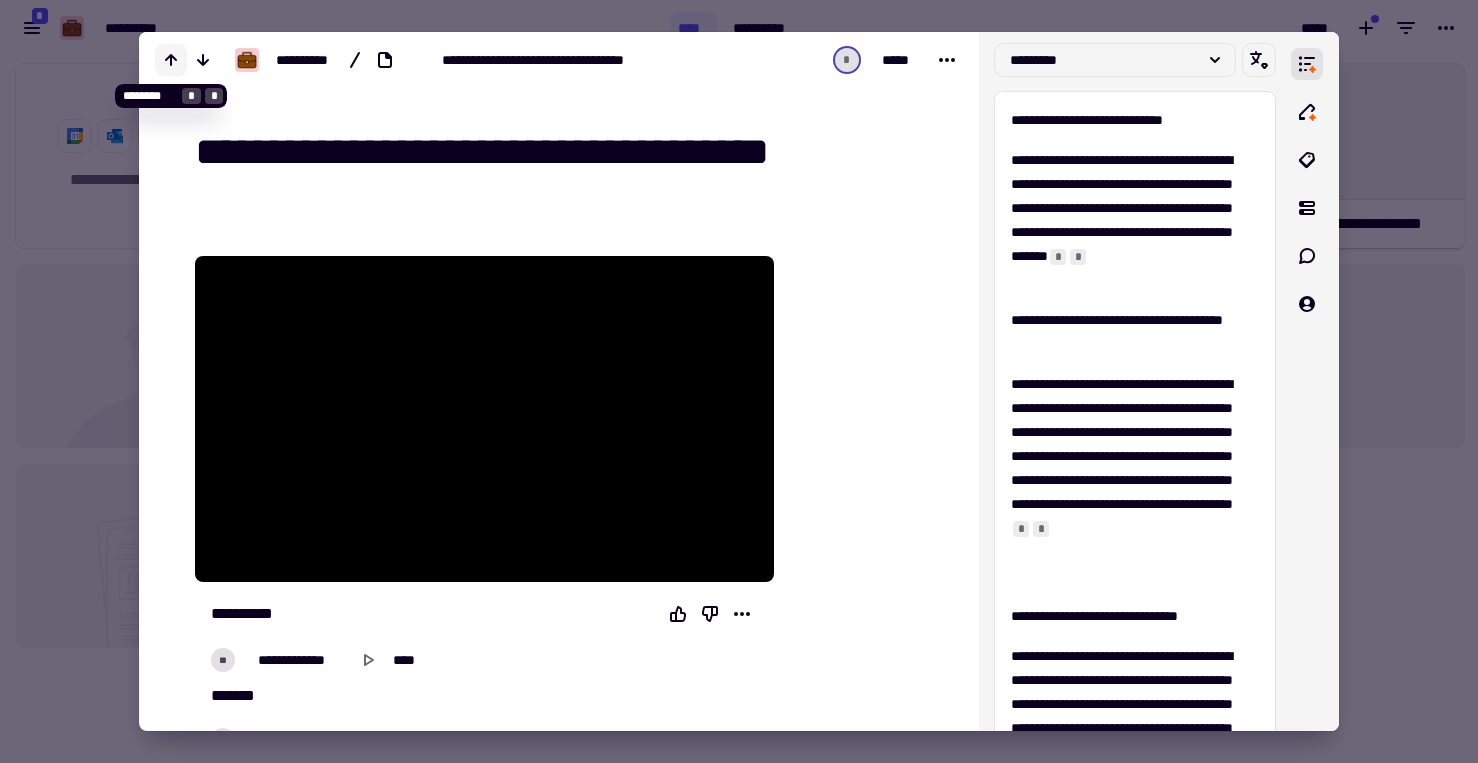 click 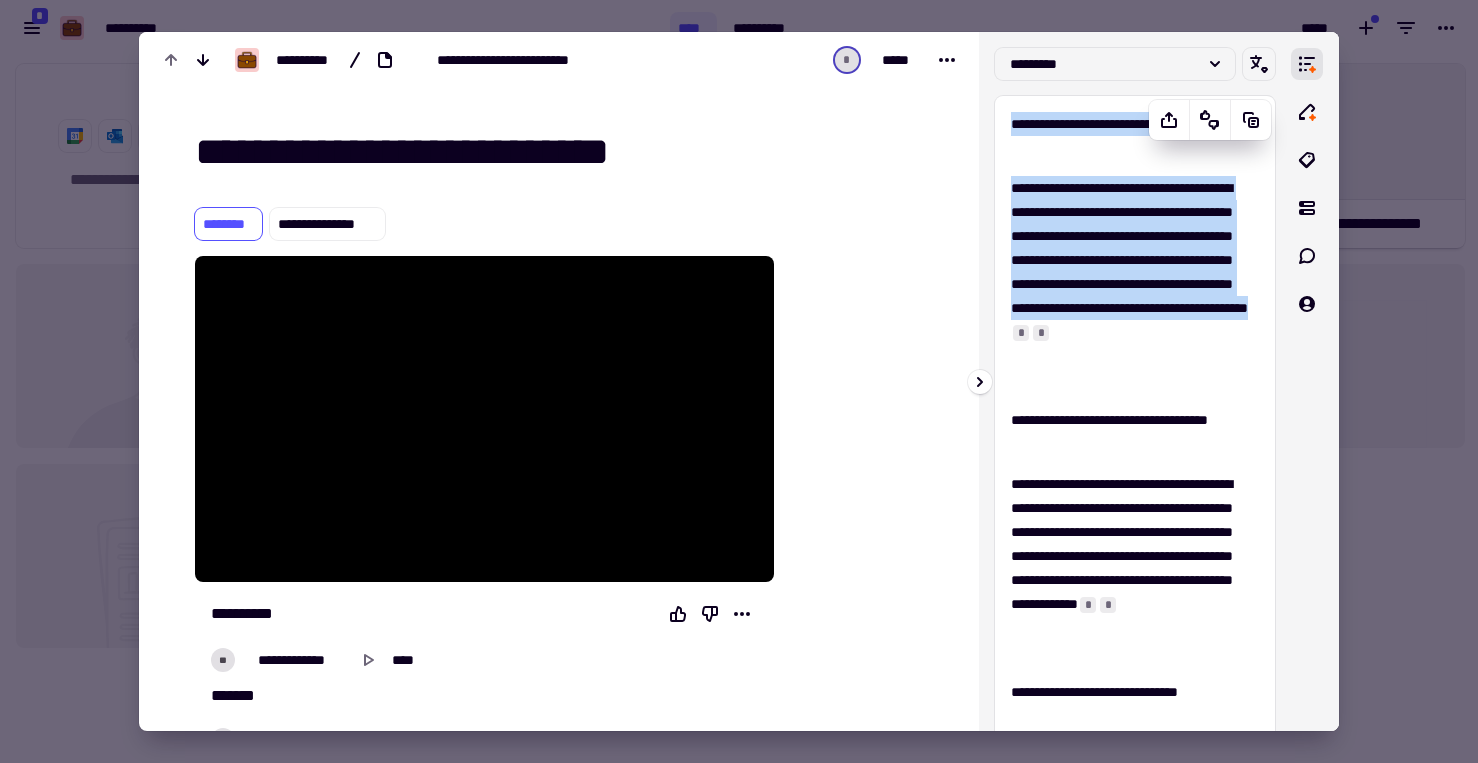 drag, startPoint x: 1093, startPoint y: 384, endPoint x: 1011, endPoint y: 128, distance: 268.8122 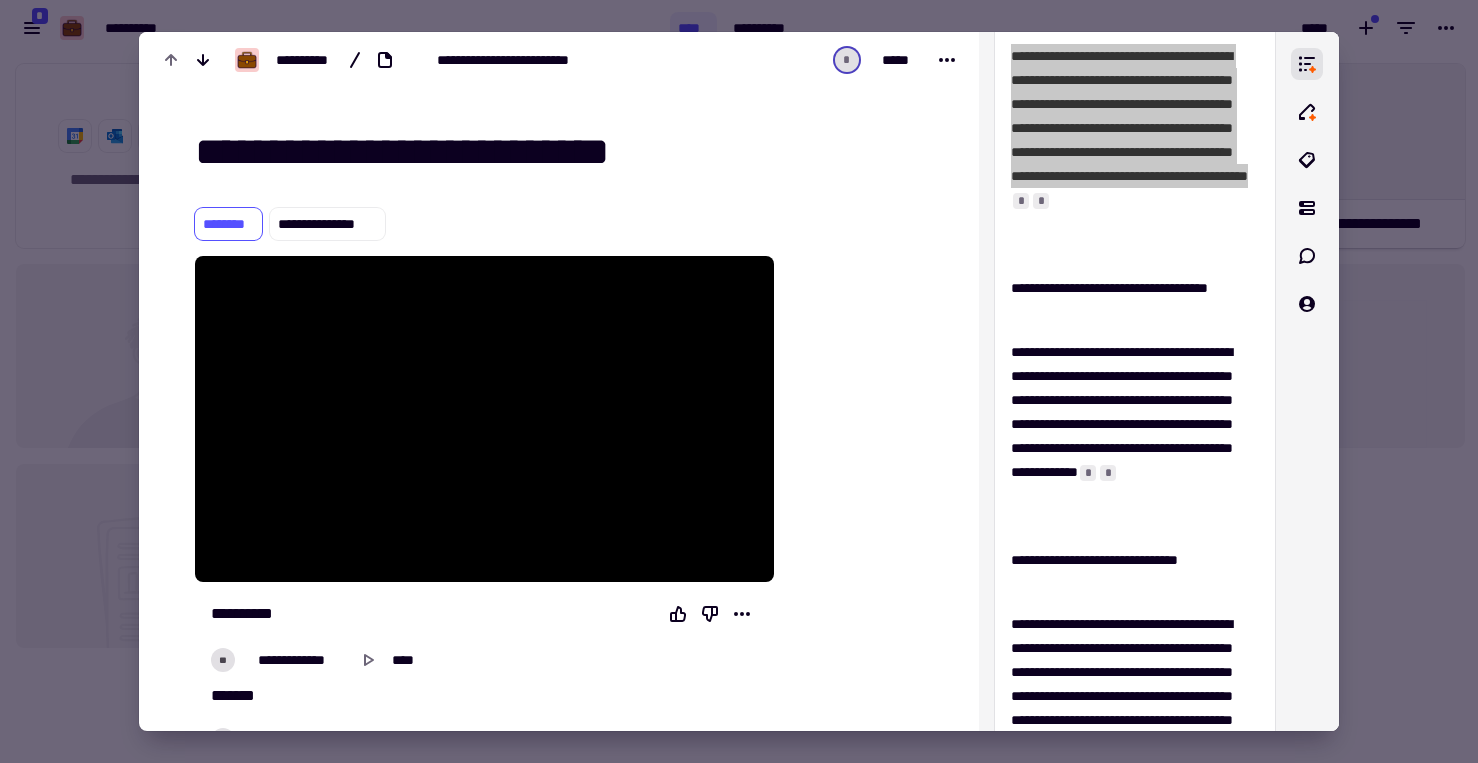 scroll, scrollTop: 132, scrollLeft: 0, axis: vertical 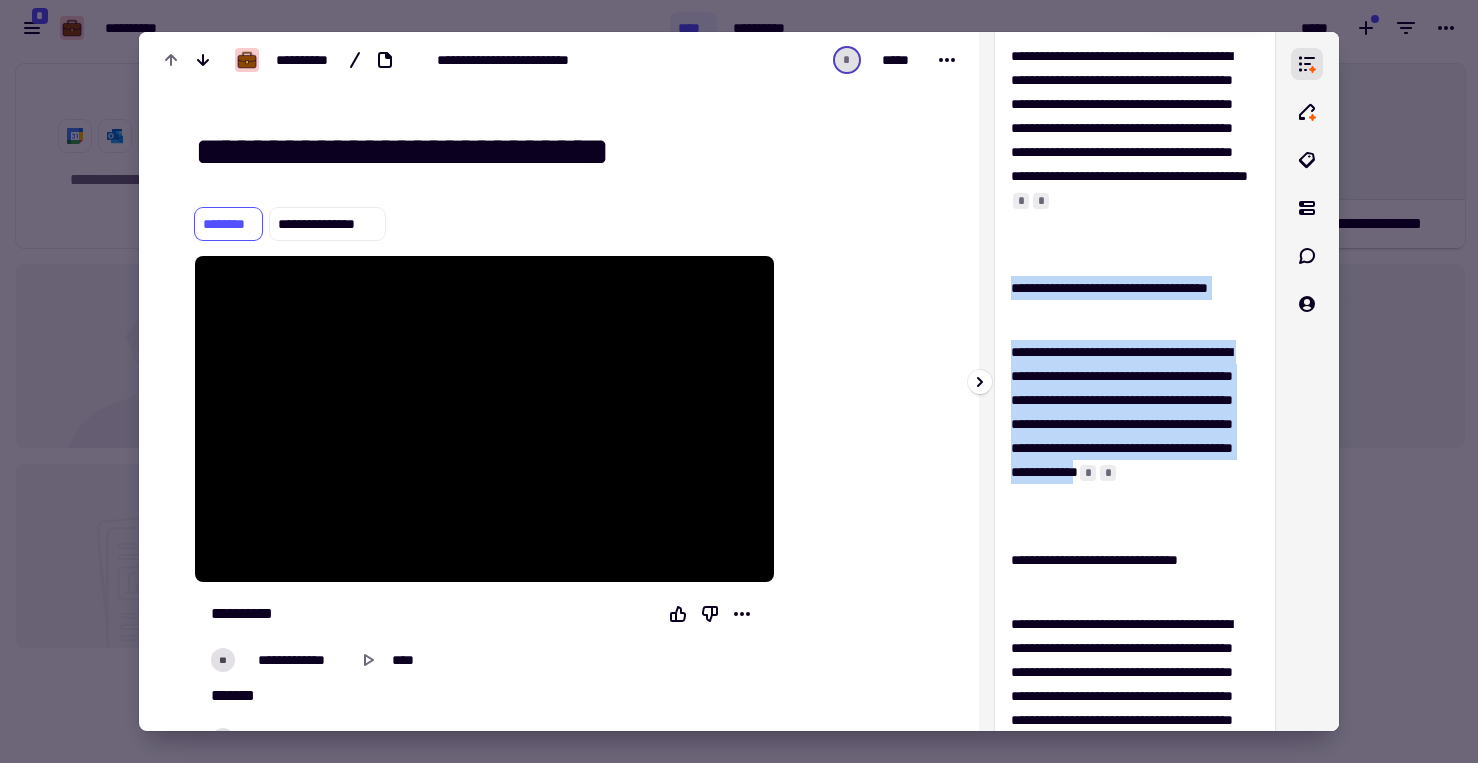 drag, startPoint x: 1121, startPoint y: 524, endPoint x: 1012, endPoint y: 291, distance: 257.2353 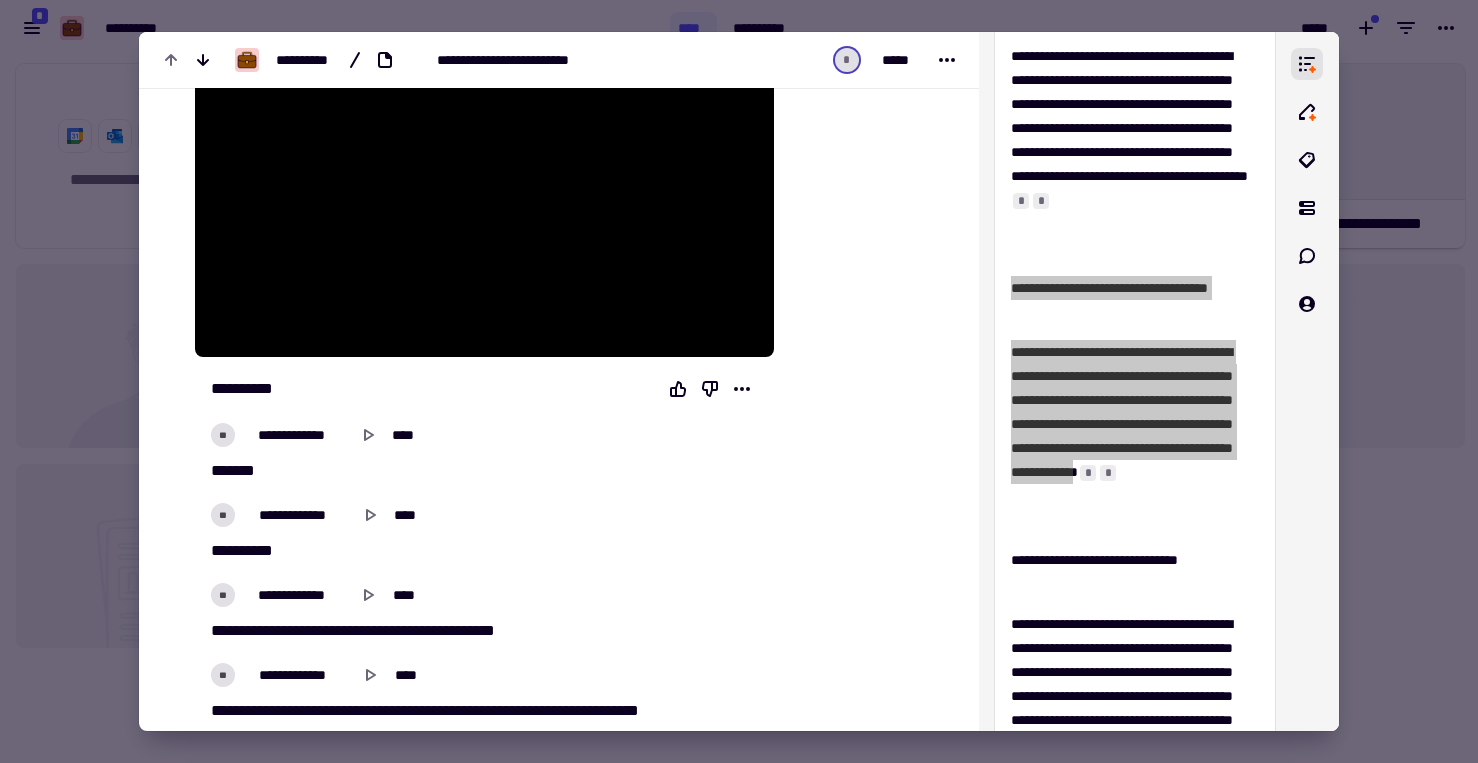 scroll, scrollTop: 234, scrollLeft: 0, axis: vertical 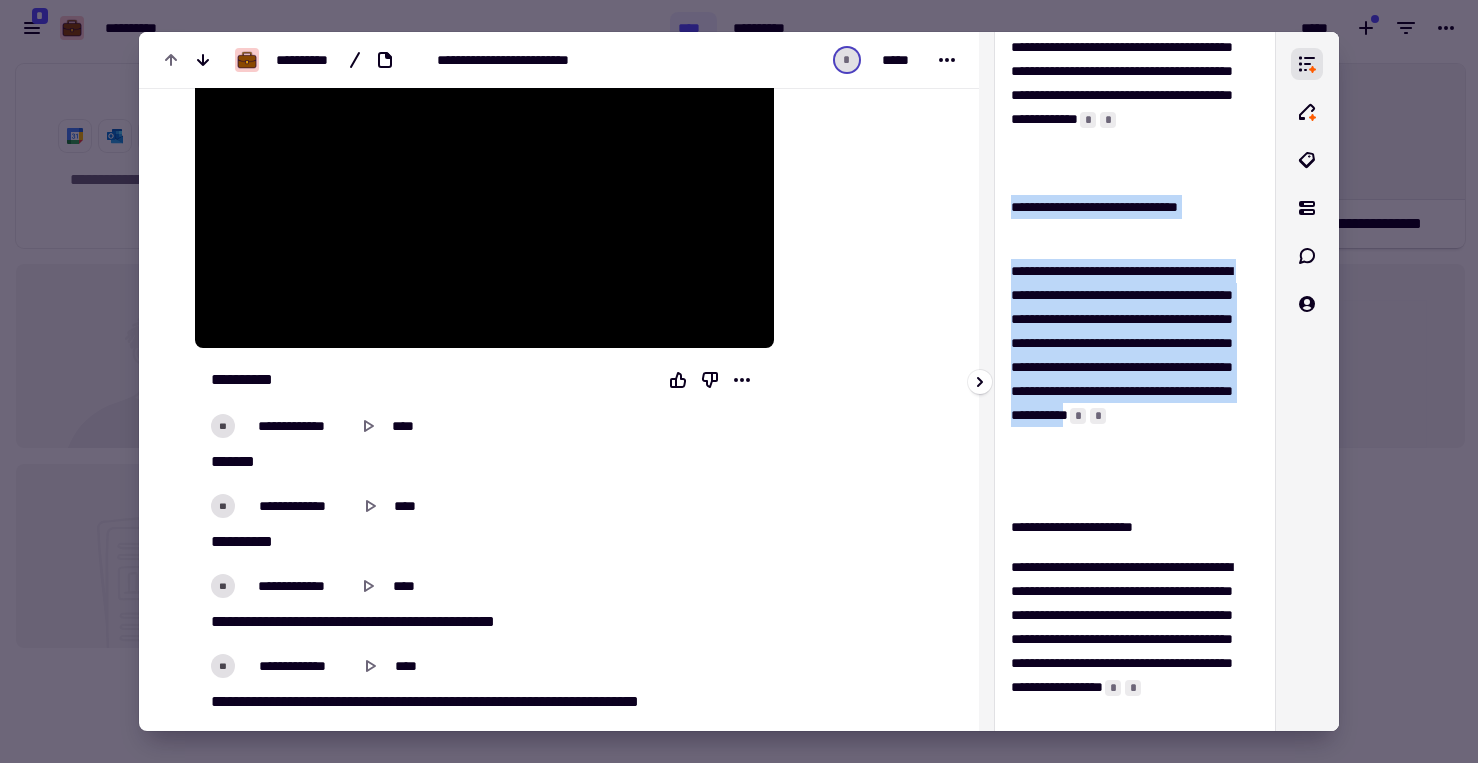 drag, startPoint x: 1210, startPoint y: 467, endPoint x: 1010, endPoint y: 210, distance: 325.65164 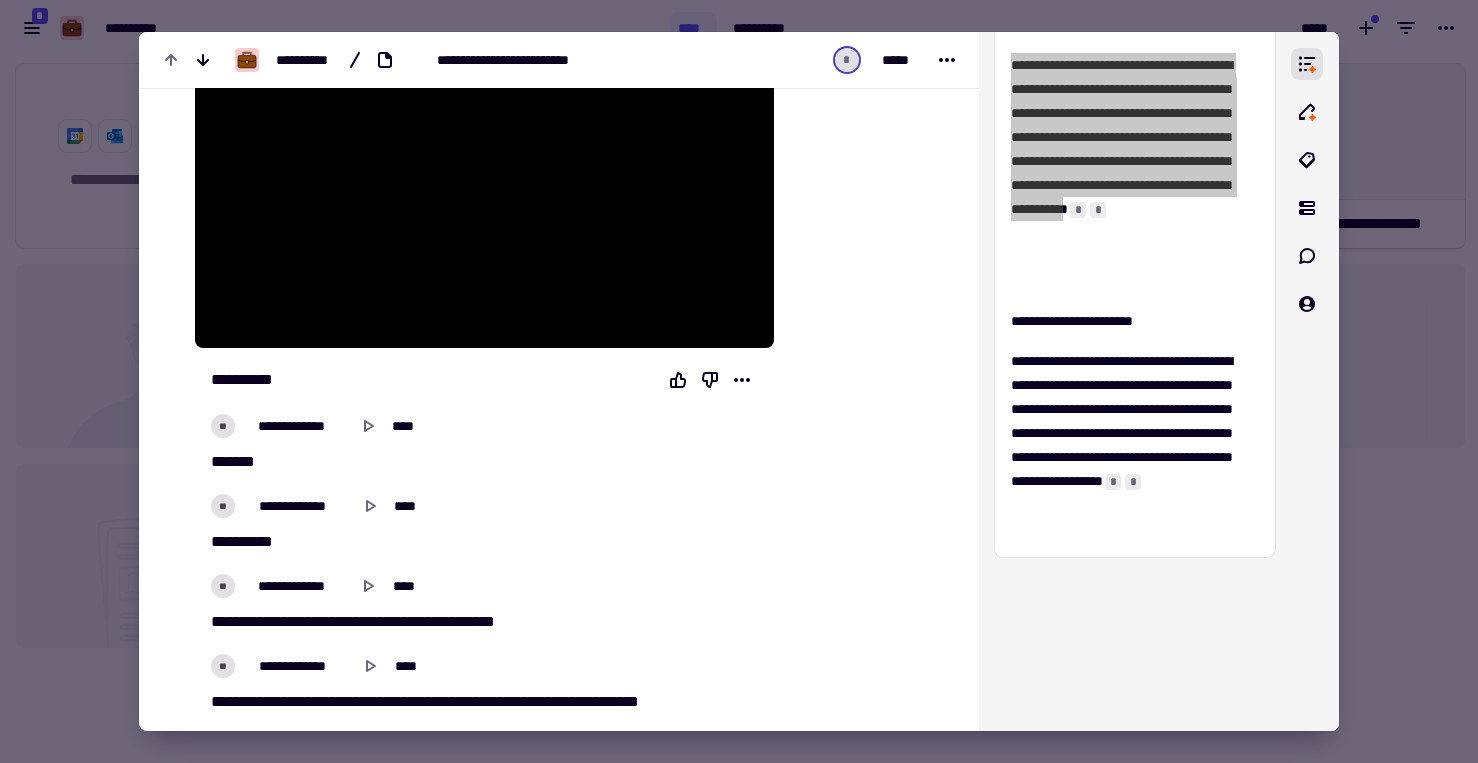 scroll, scrollTop: 724, scrollLeft: 0, axis: vertical 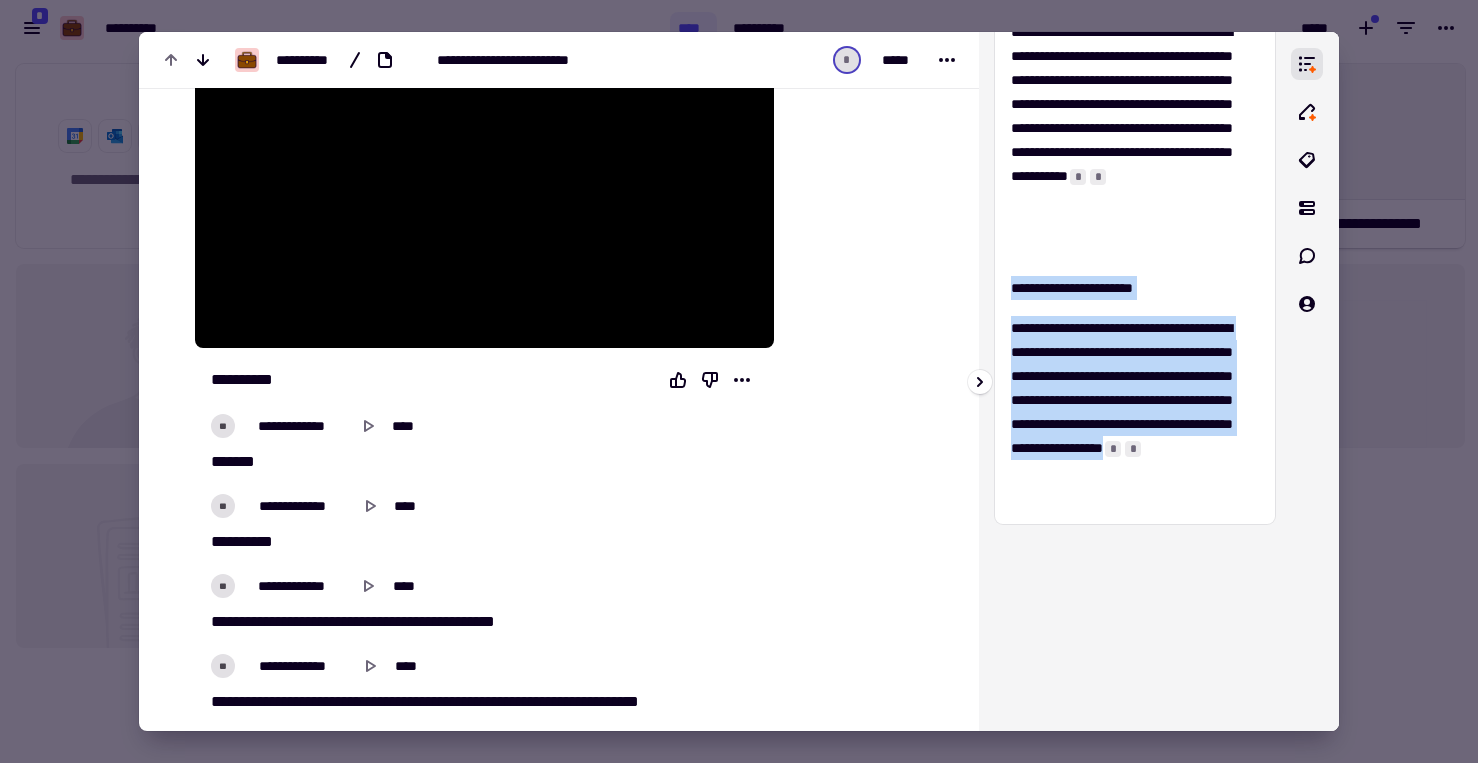 drag, startPoint x: 1147, startPoint y: 501, endPoint x: 1013, endPoint y: 290, distance: 249.954 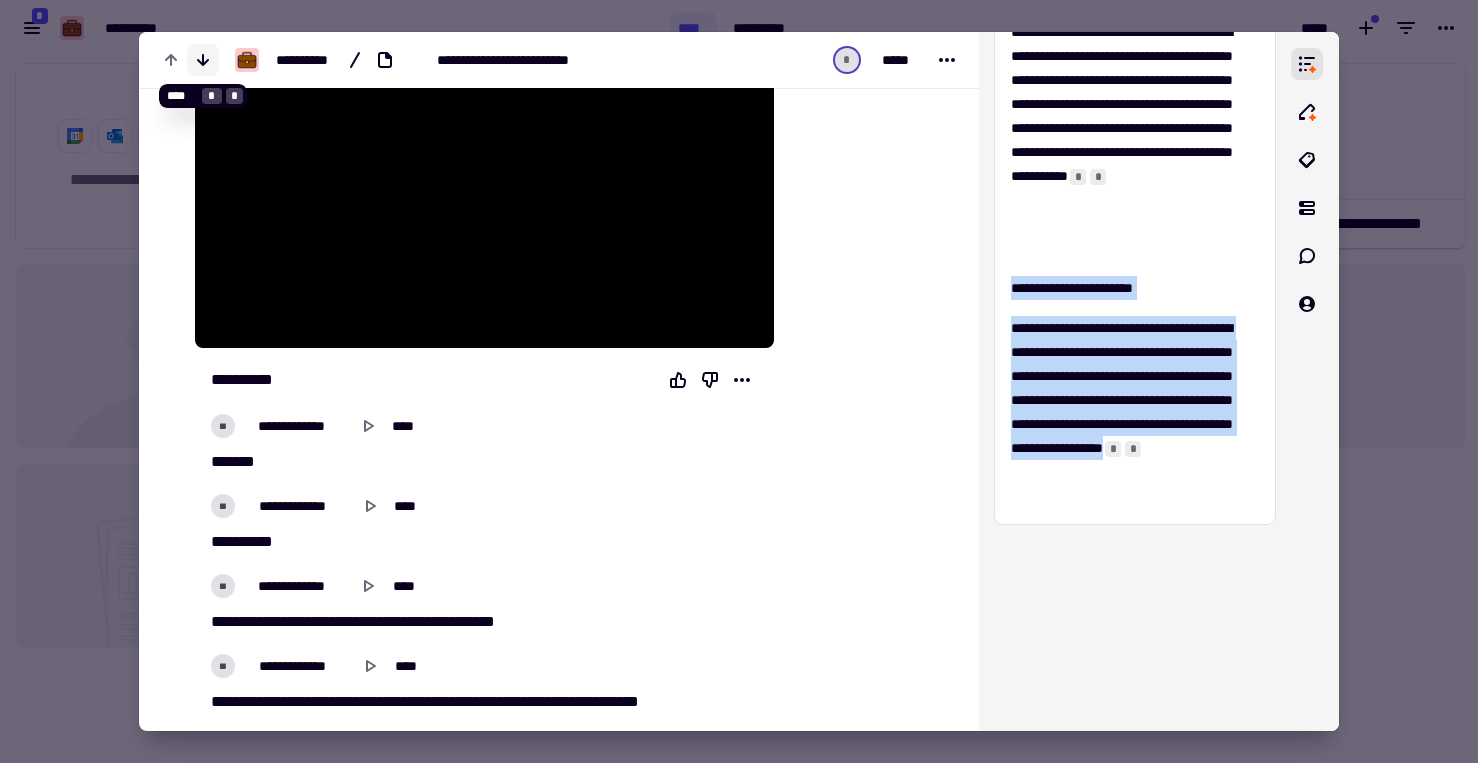 click 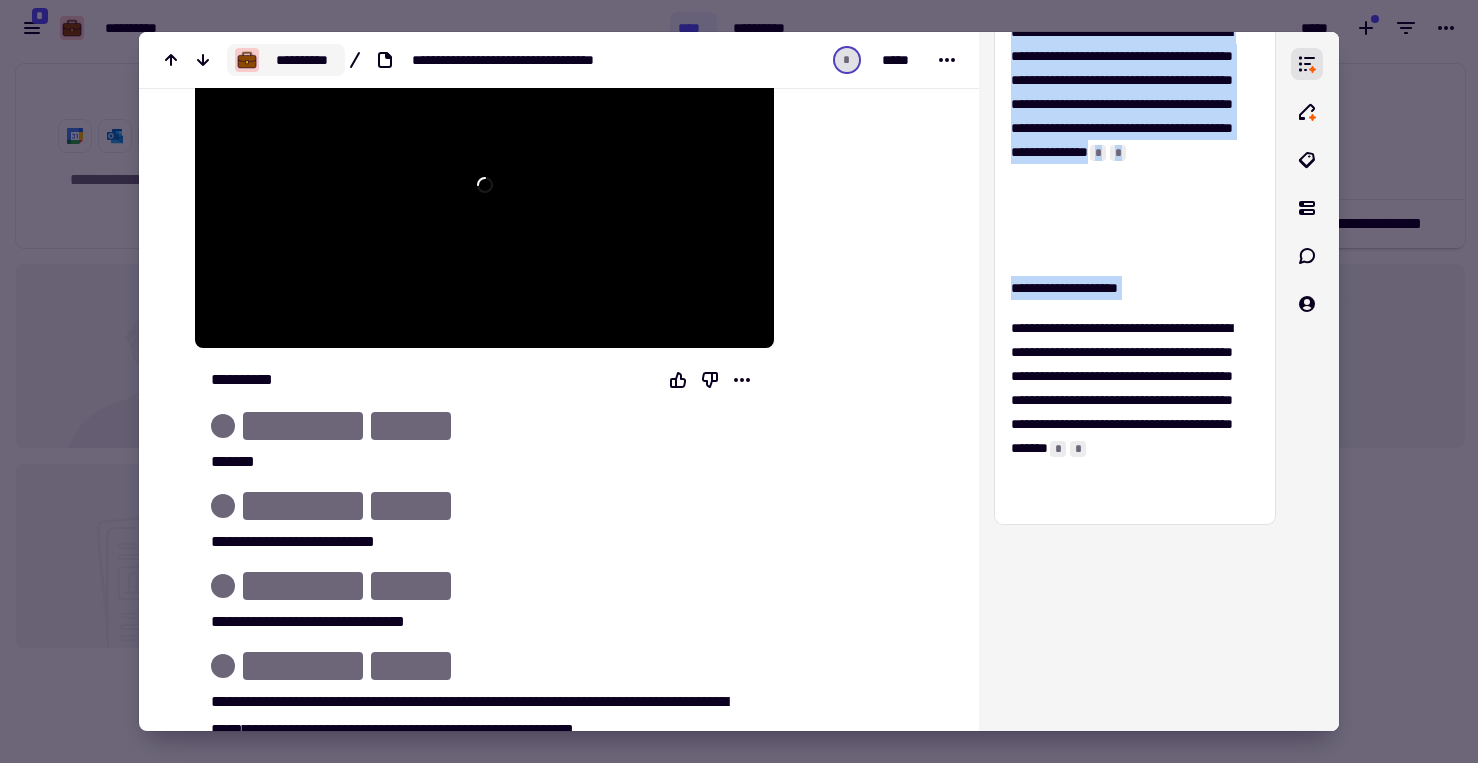 scroll, scrollTop: 580, scrollLeft: 0, axis: vertical 